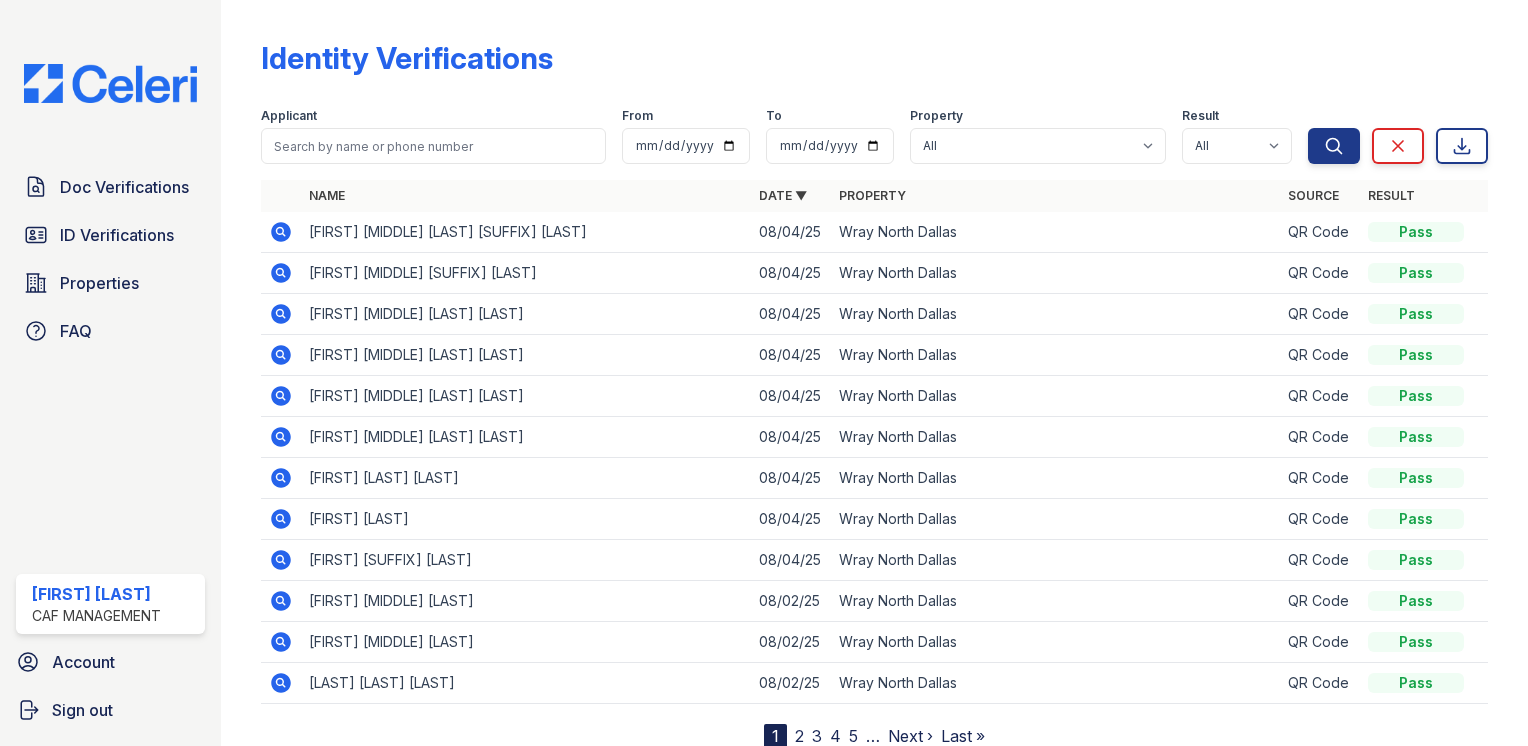 scroll, scrollTop: 0, scrollLeft: 0, axis: both 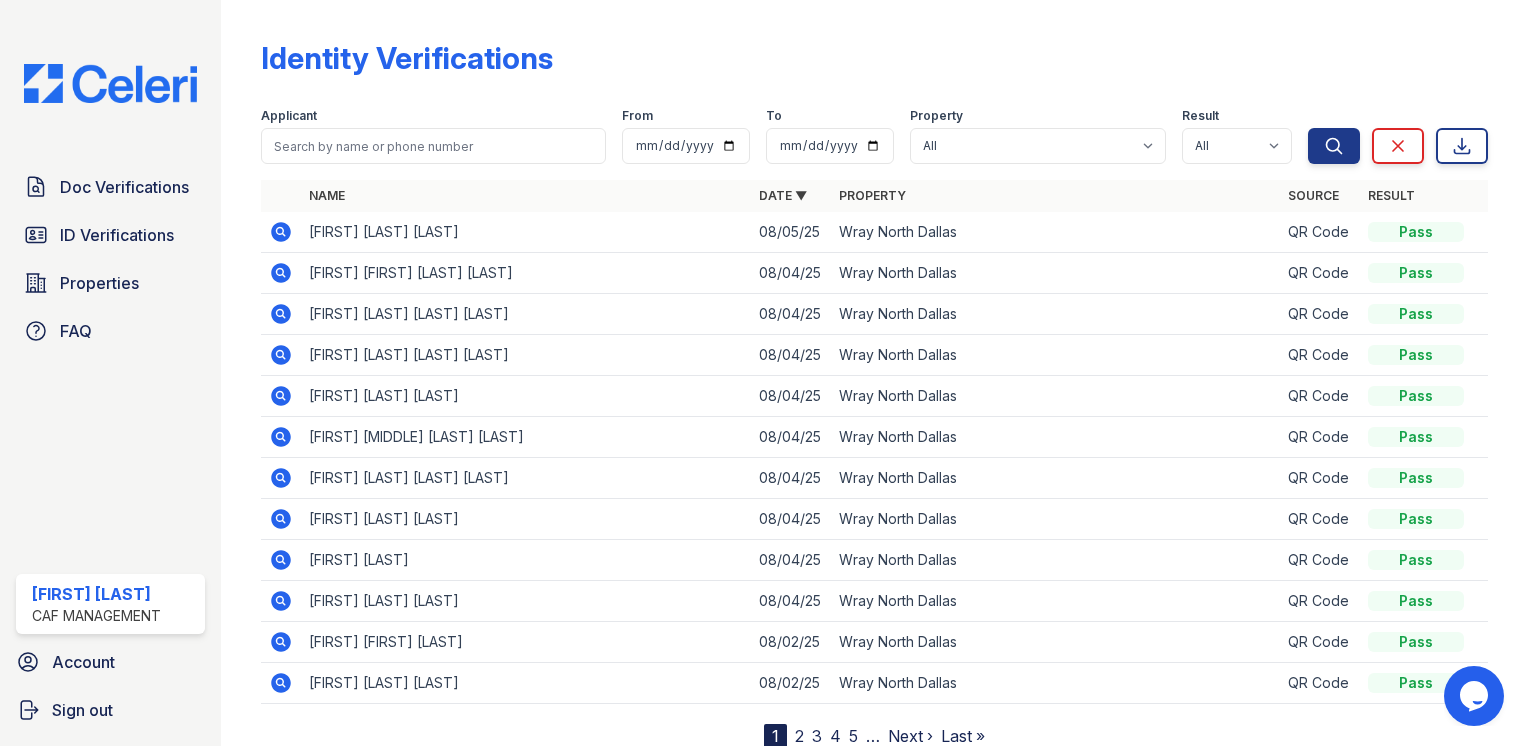 click on "Applicant
From
To
Property
All
Wray North Dallas
Result
All
Pass
Fail
Caution
Resubmit
Search
Clear
Export
Search
Clear" at bounding box center [874, 132] 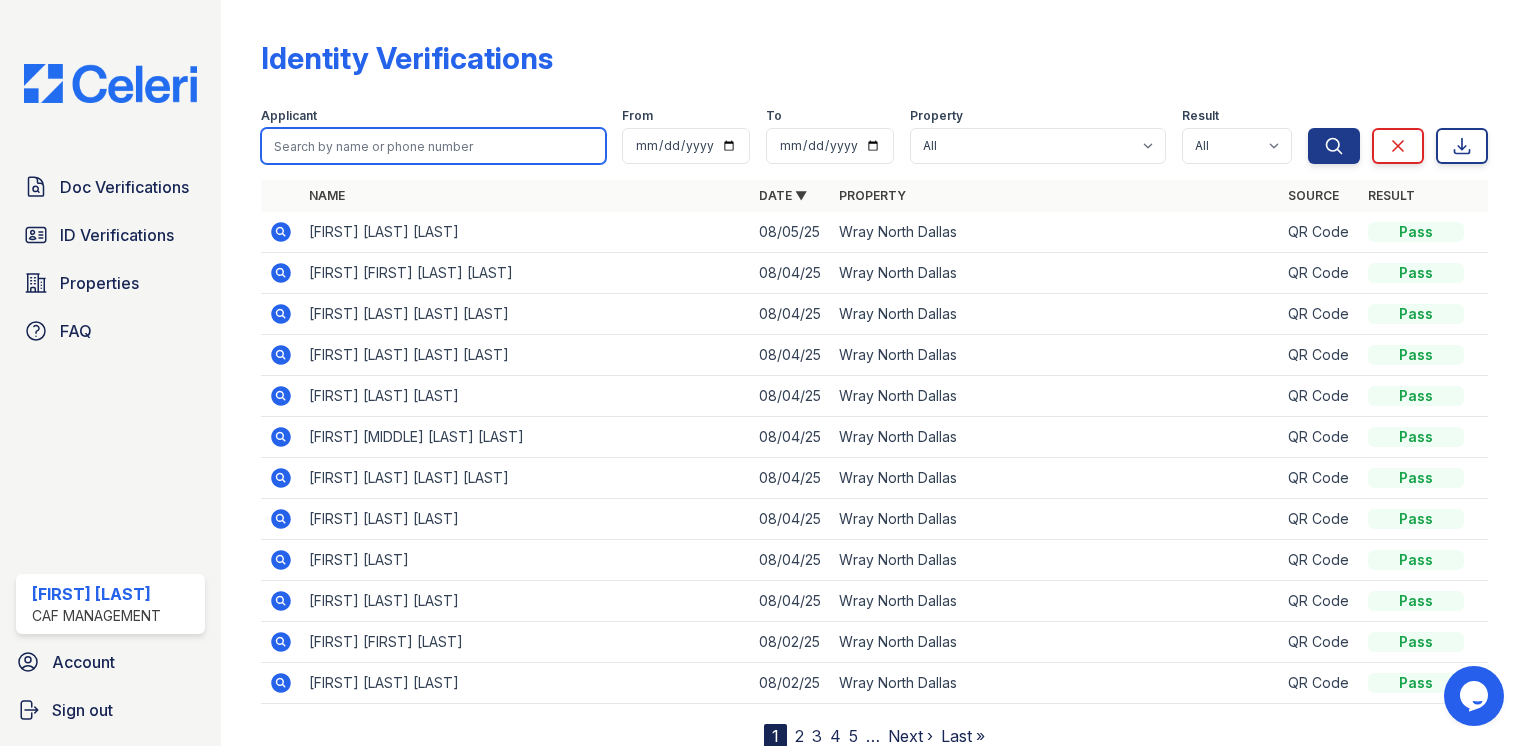 click at bounding box center (433, 146) 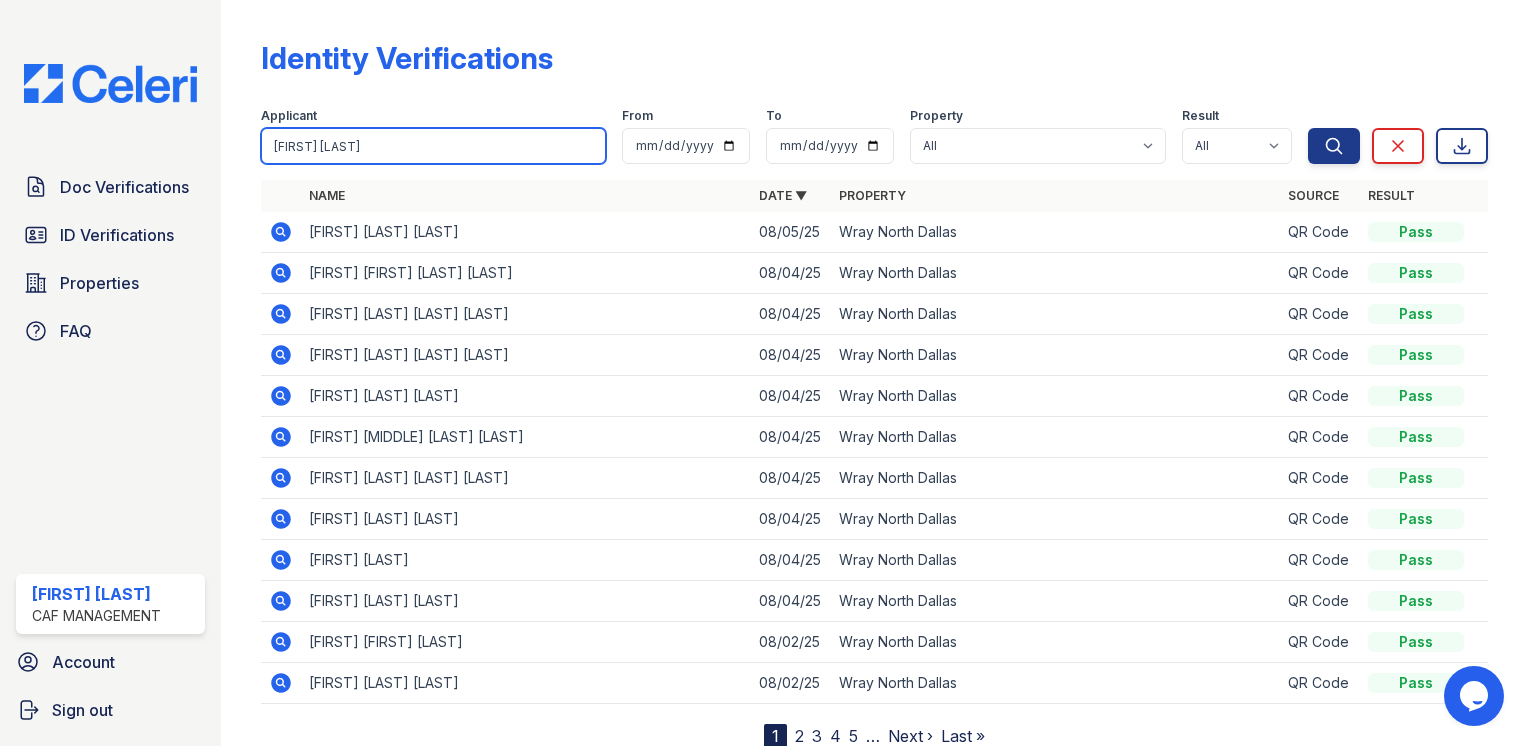 type on "[FIRST] [LAST]" 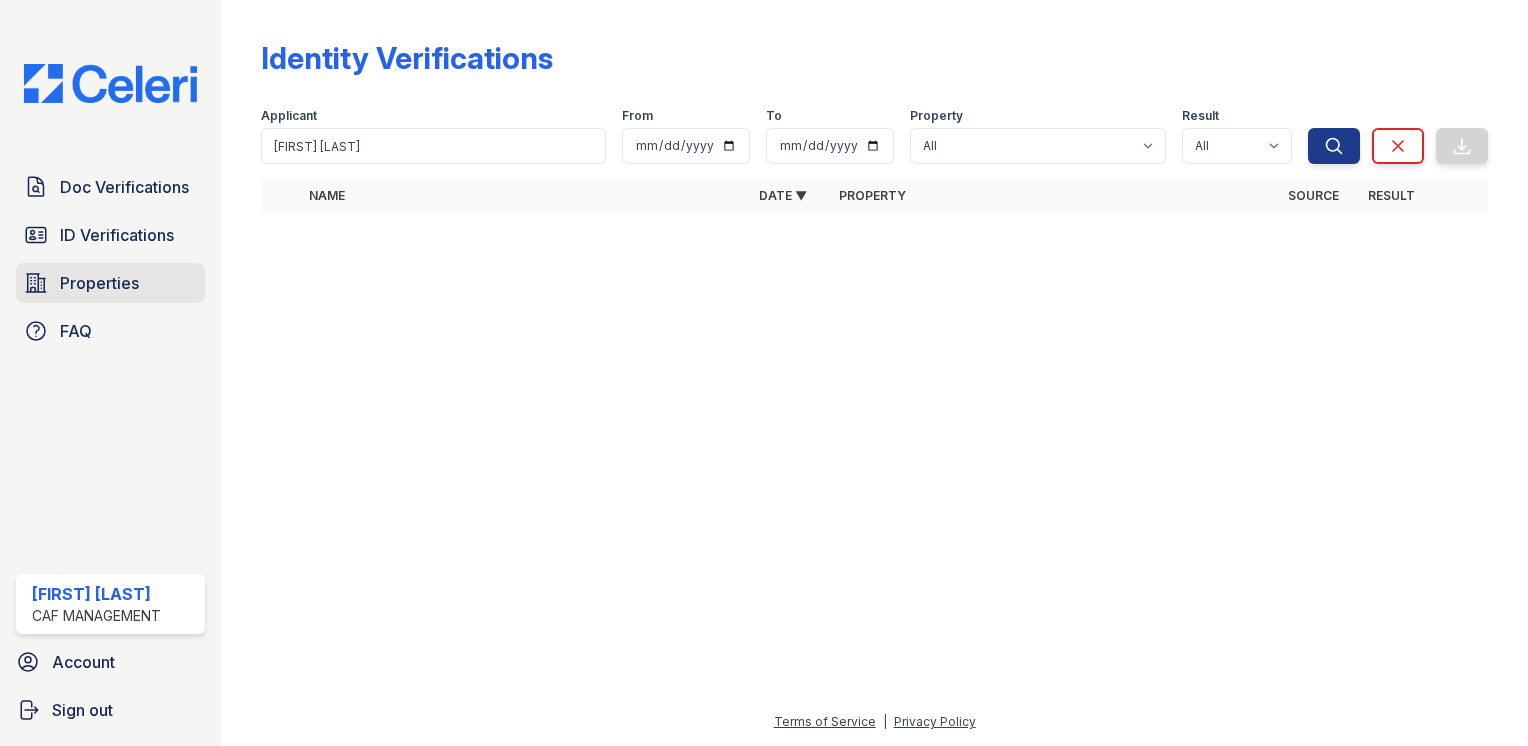 click on "Properties" at bounding box center (99, 283) 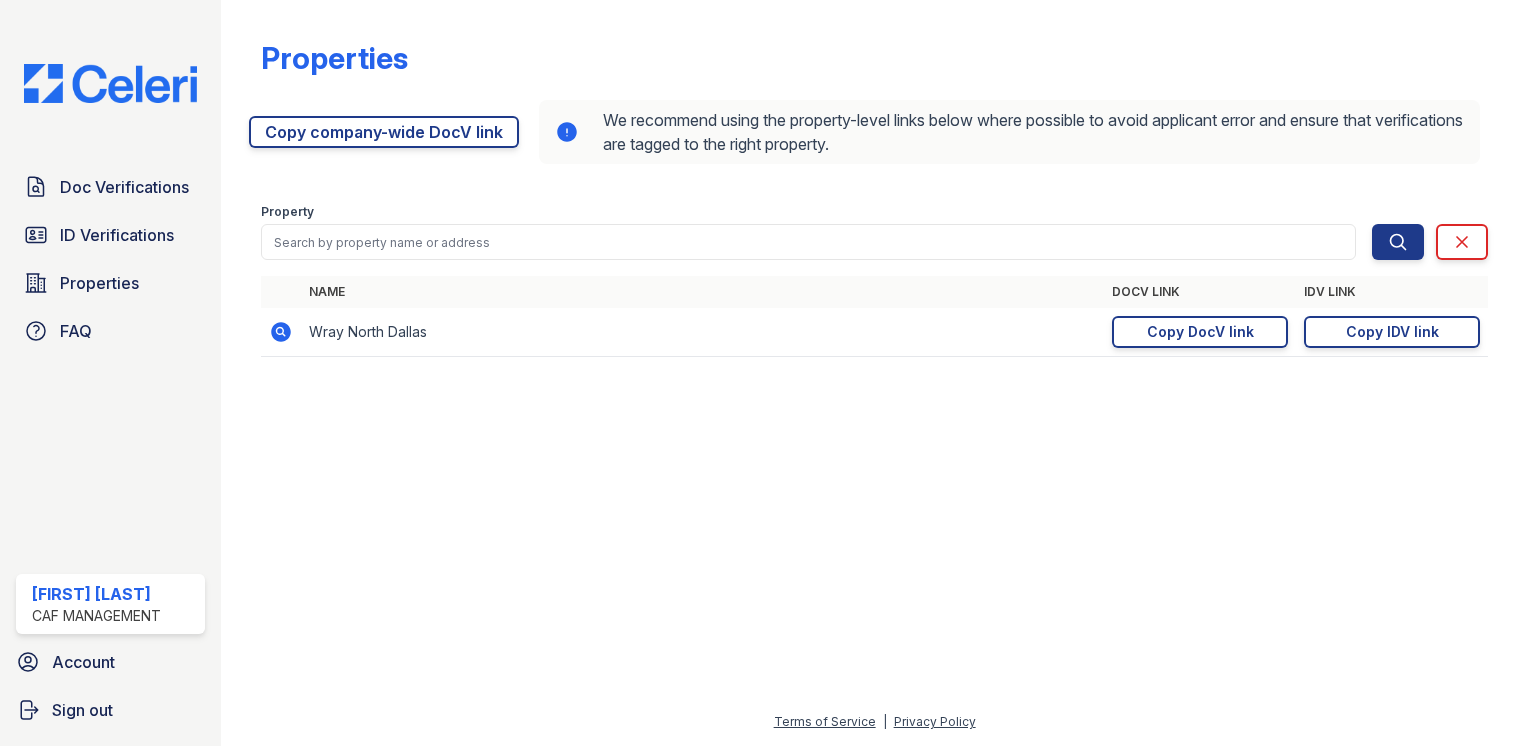 drag, startPoint x: 1172, startPoint y: 329, endPoint x: 1124, endPoint y: 300, distance: 56.0803 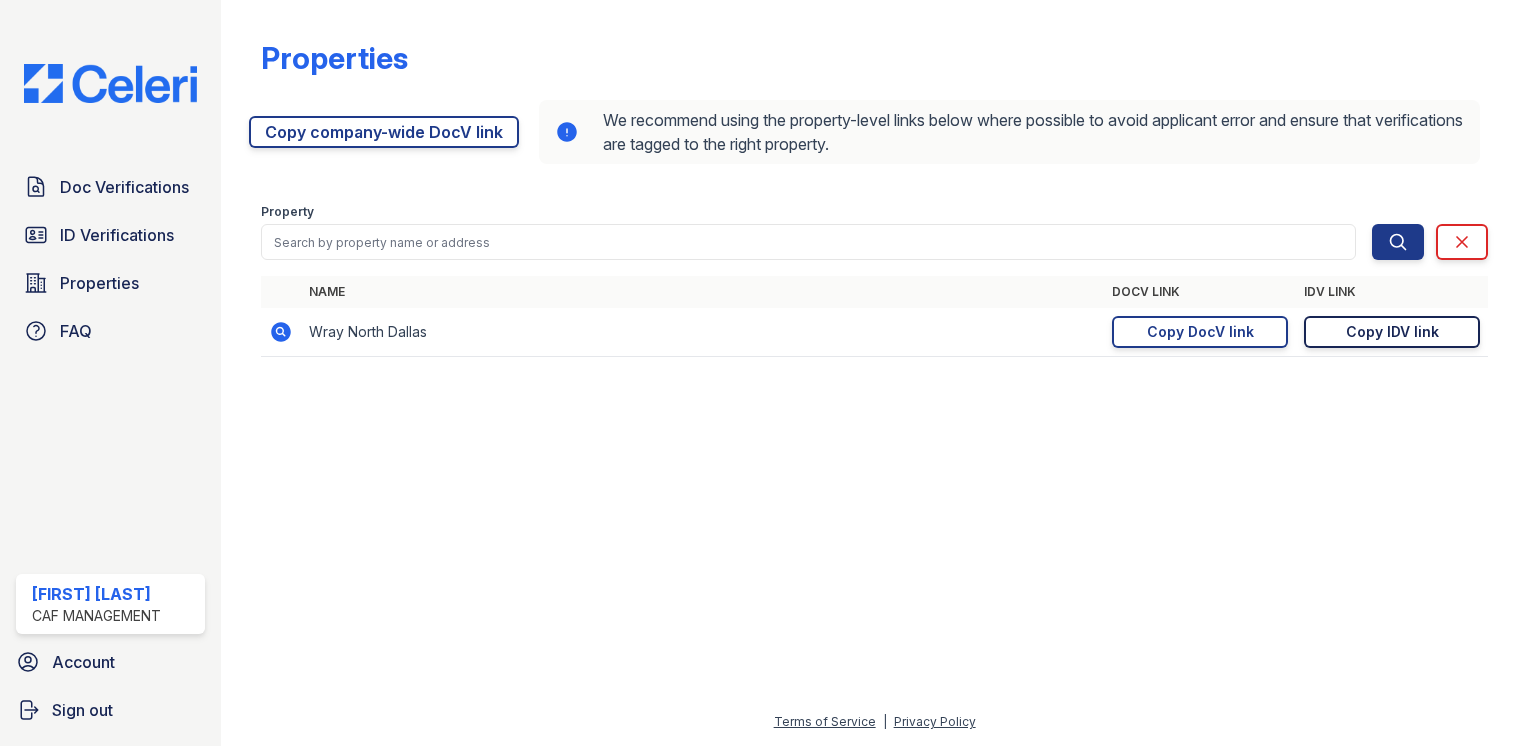 click on "Copy IDV link" at bounding box center (1392, 332) 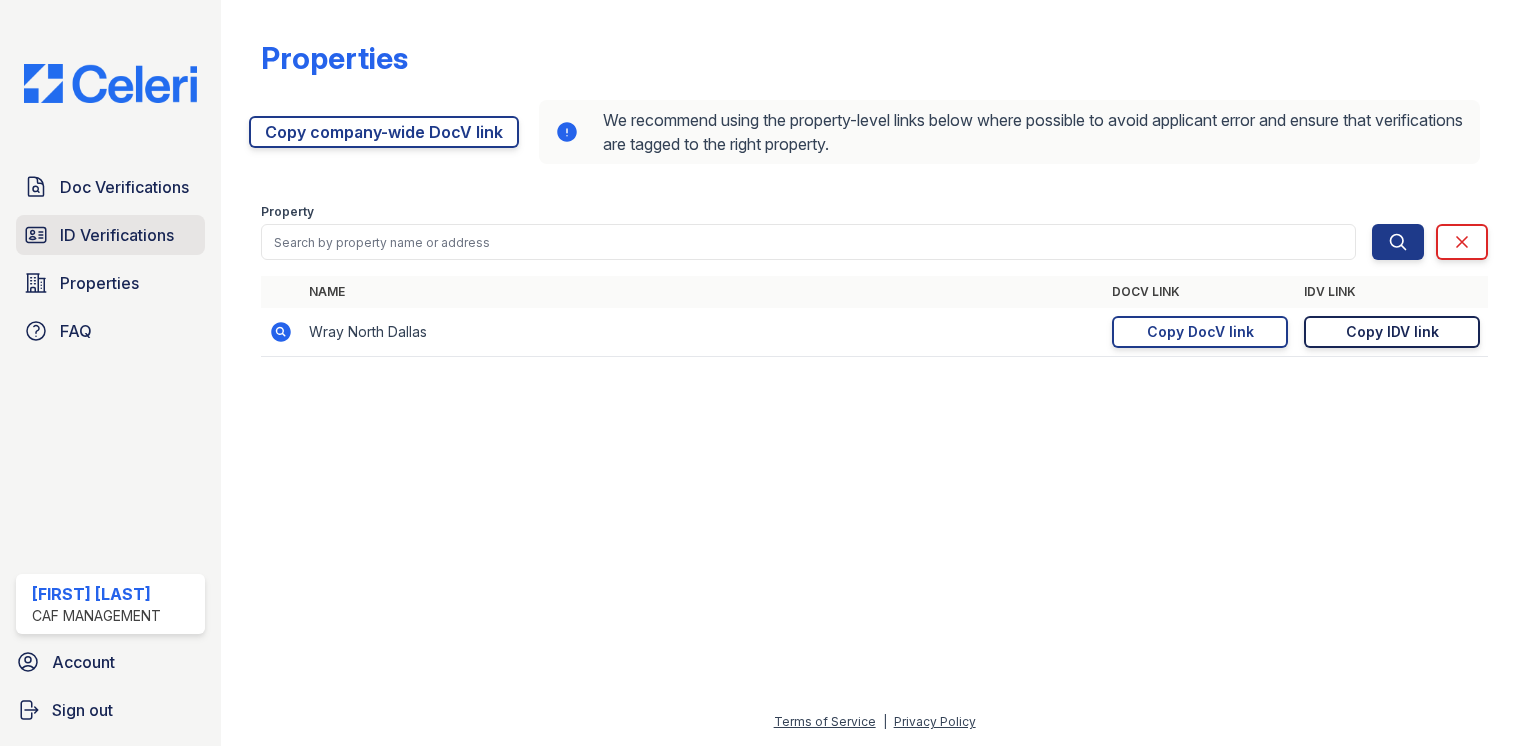 click on "ID Verifications" at bounding box center [117, 235] 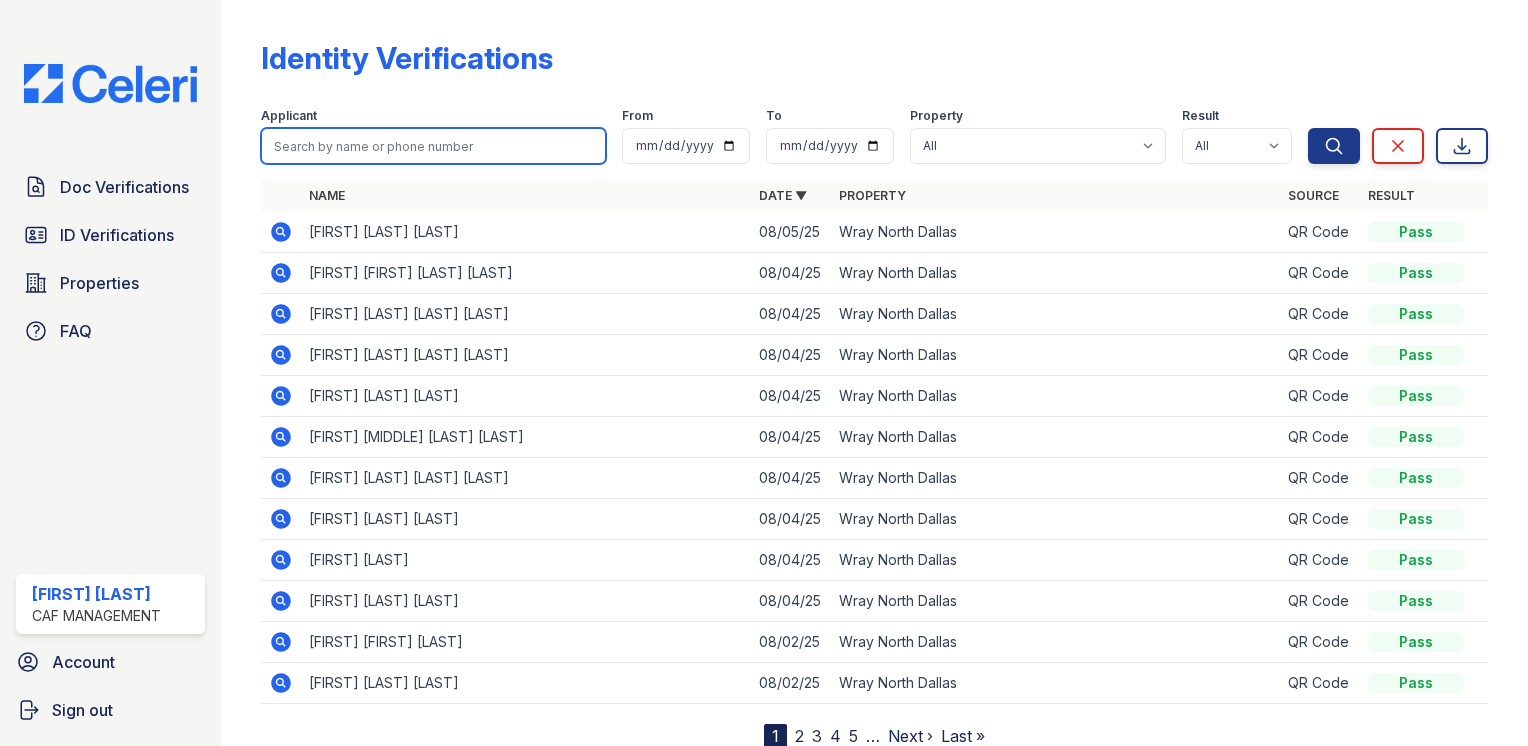 drag, startPoint x: 332, startPoint y: 162, endPoint x: 384, endPoint y: 148, distance: 53.851646 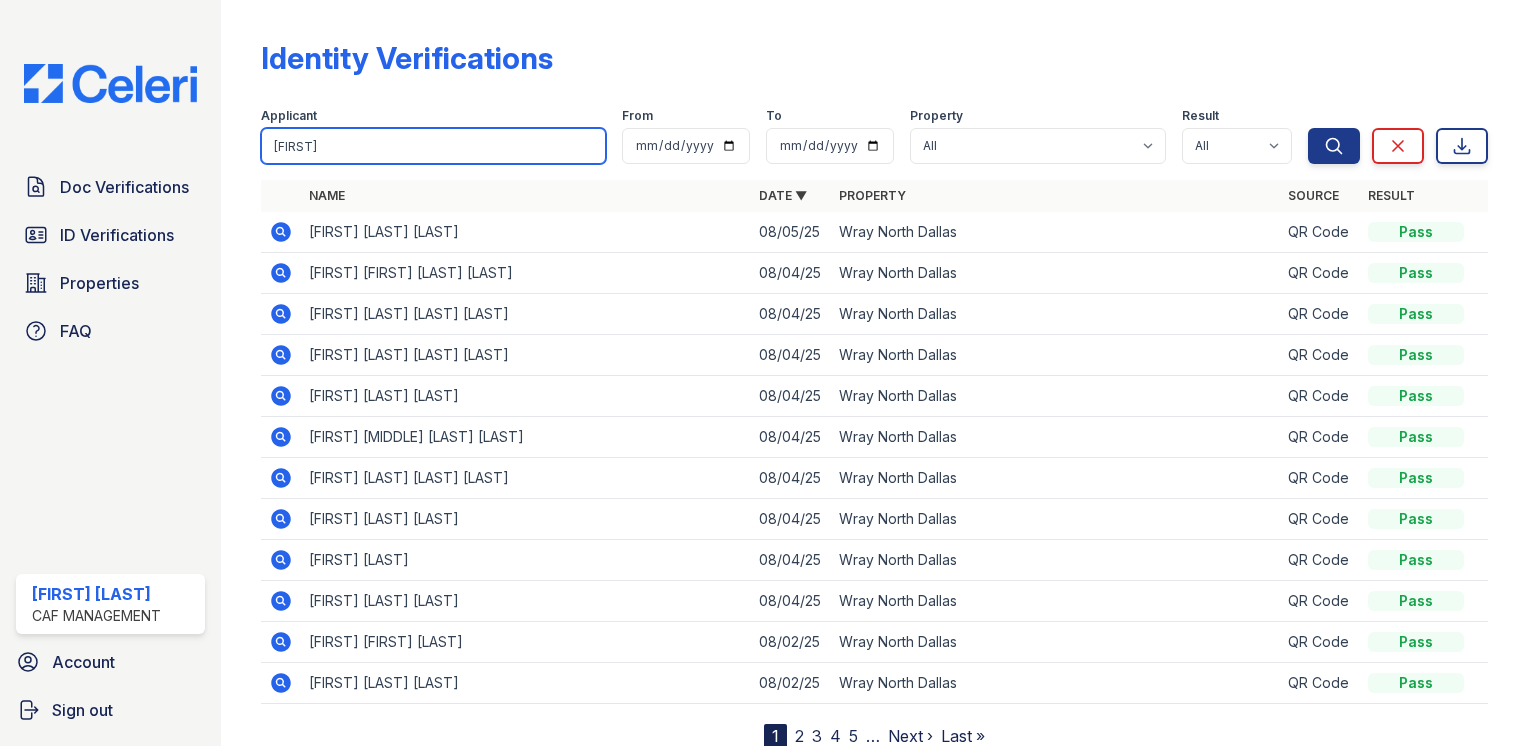 type on "[FIRST]" 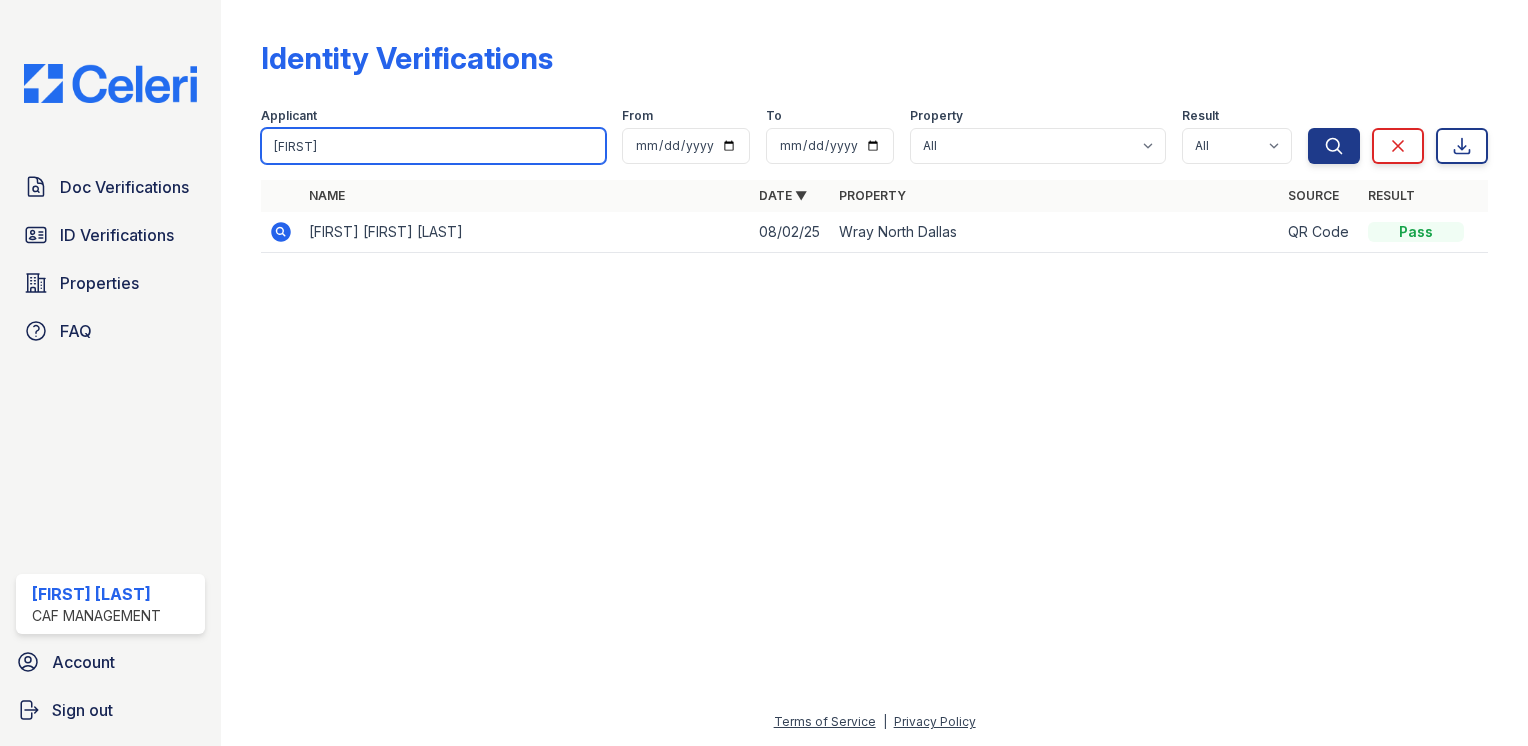 click on "[FIRST]" at bounding box center [433, 146] 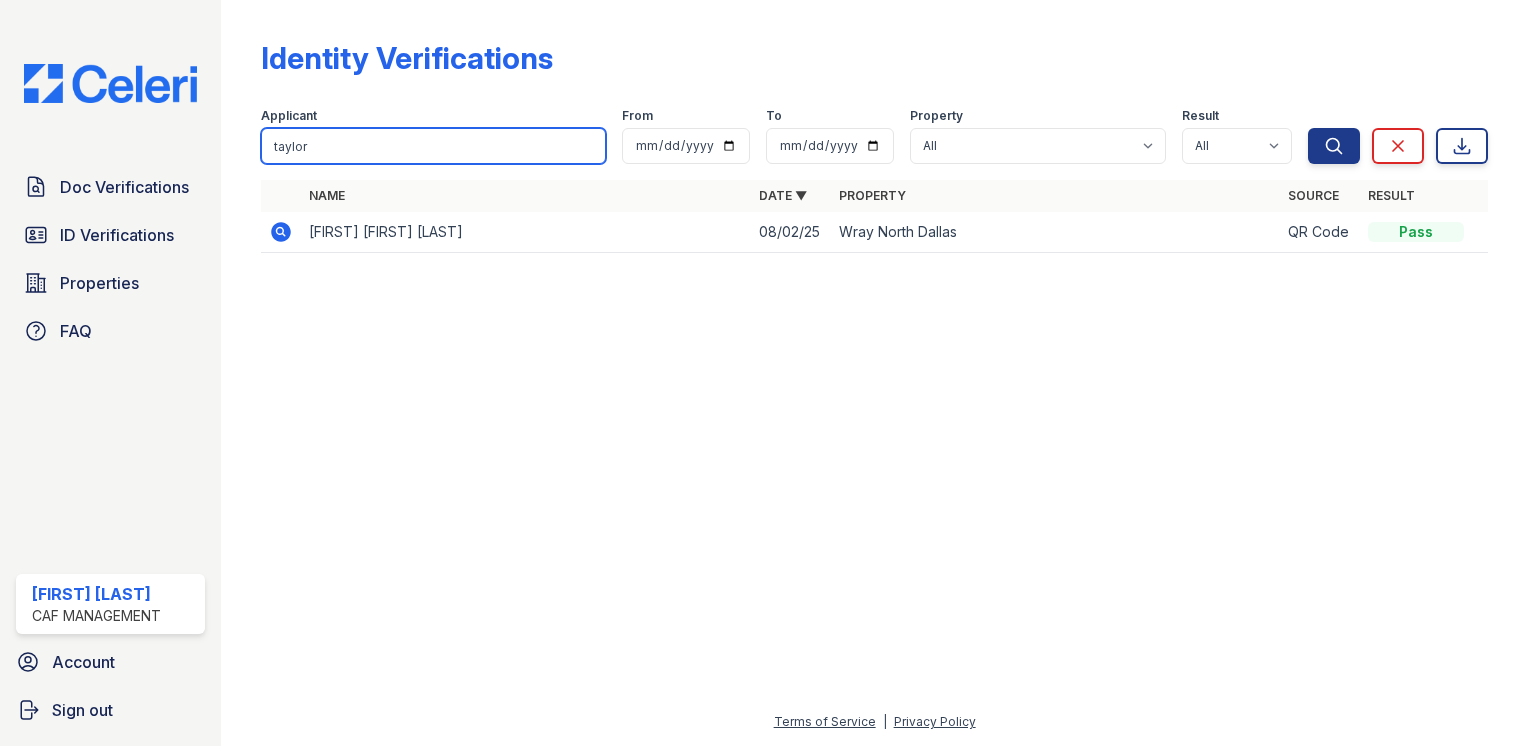 type on "taylor" 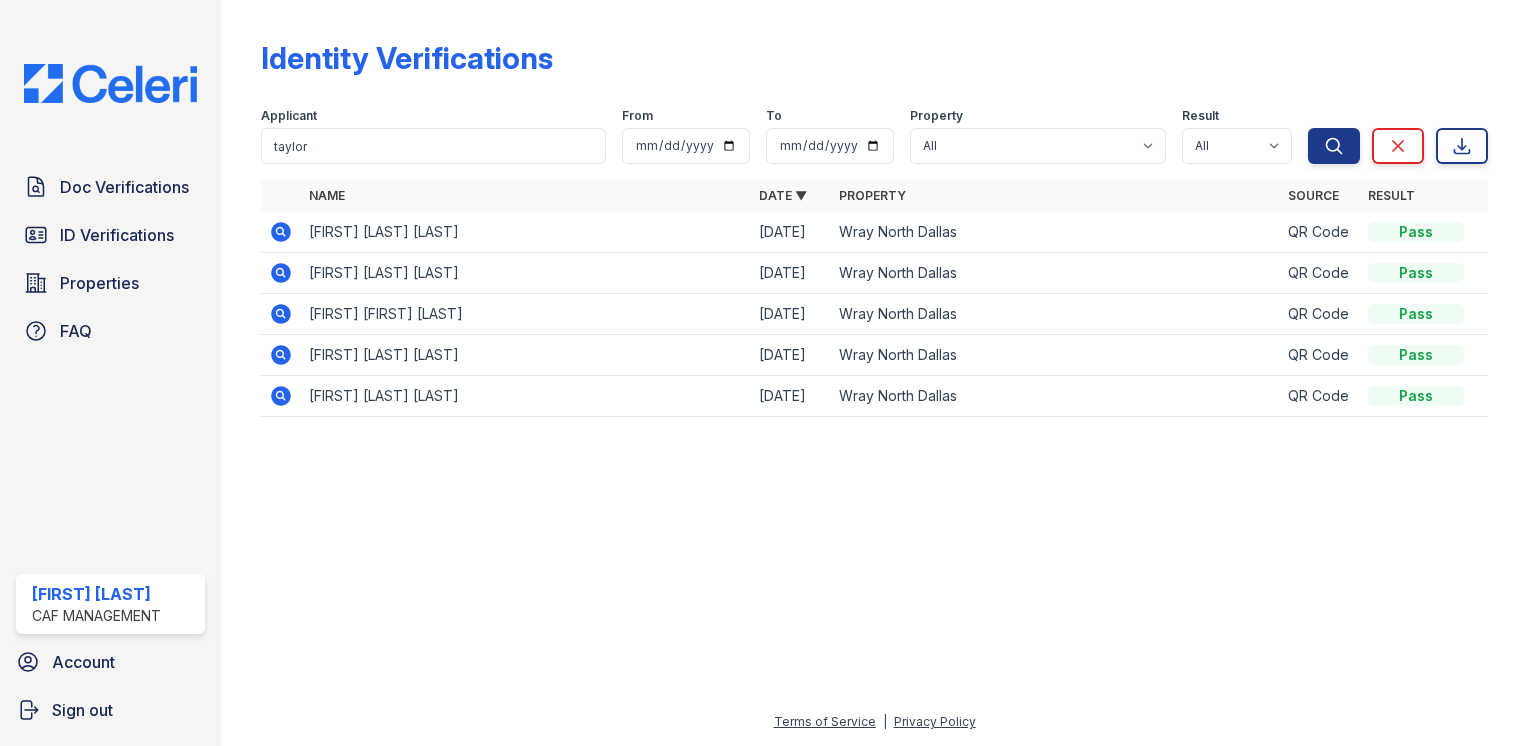 click at bounding box center [874, 589] 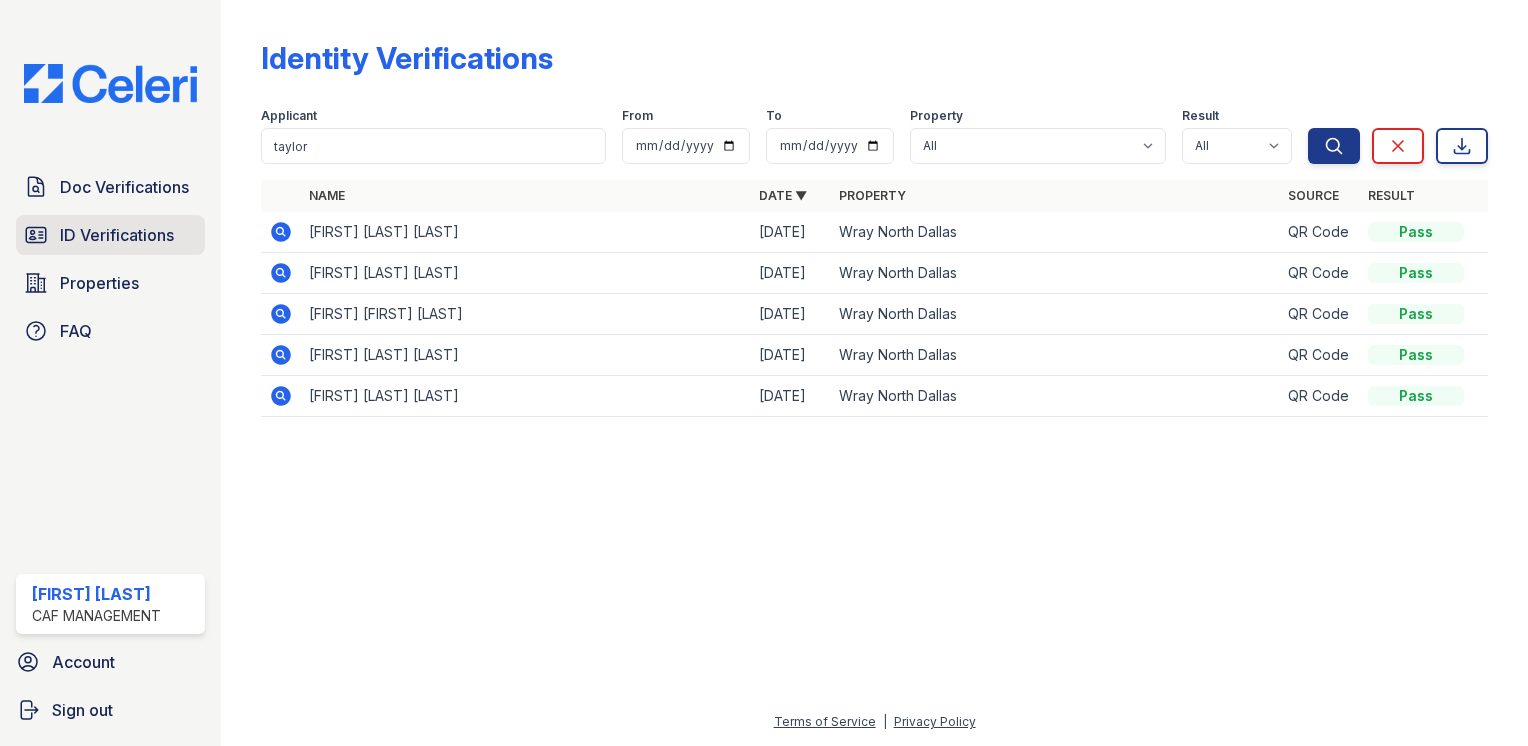 click on "ID Verifications" at bounding box center [117, 235] 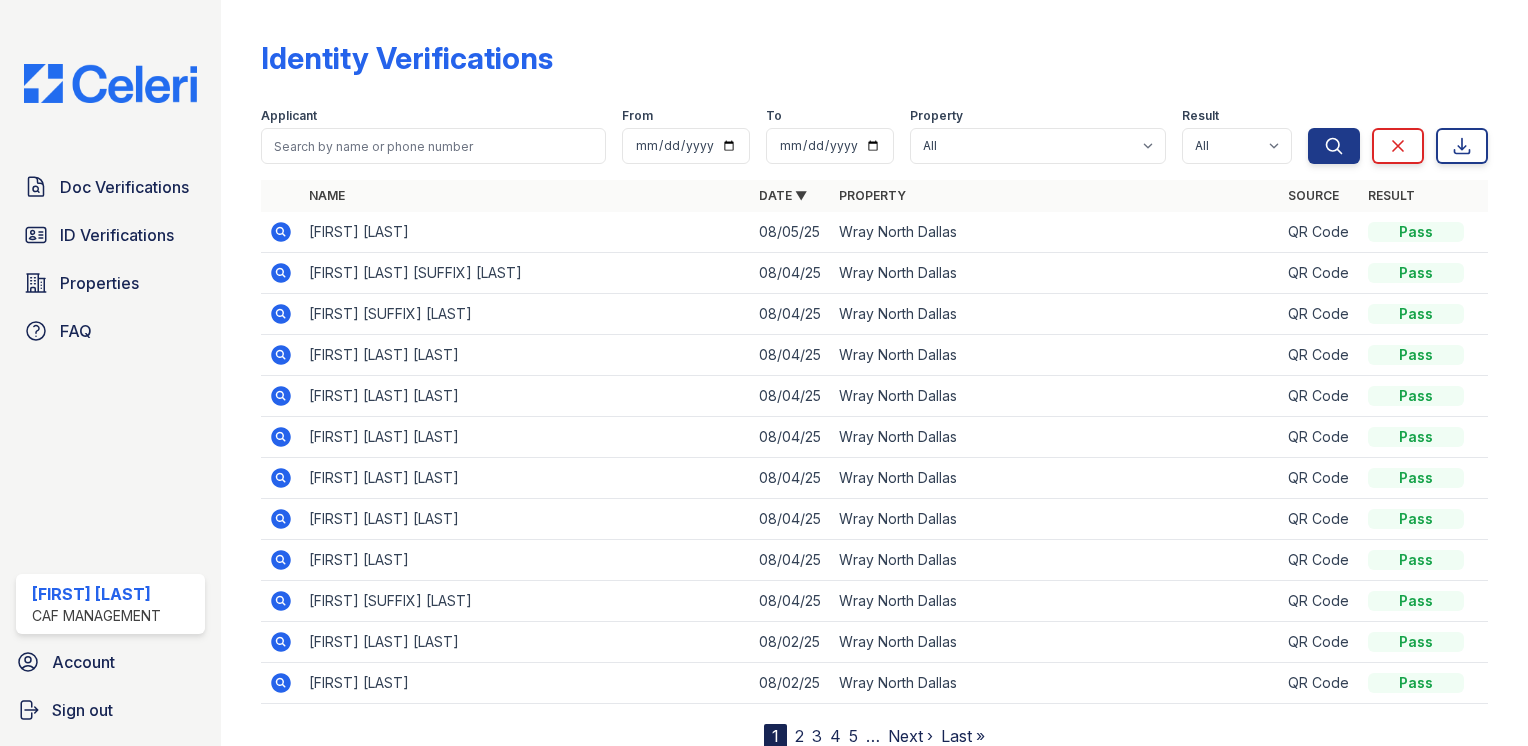 scroll, scrollTop: 0, scrollLeft: 0, axis: both 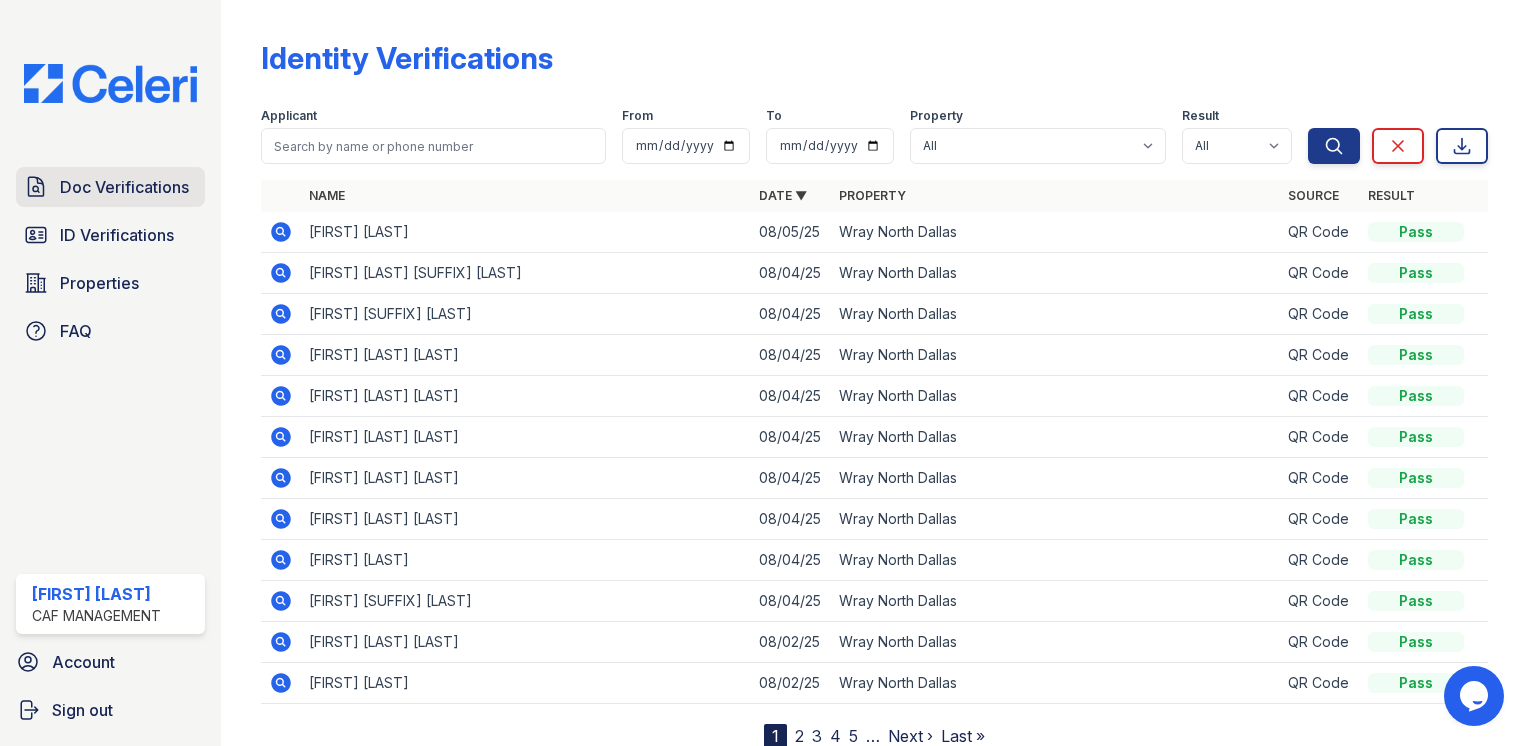click on "Doc Verifications" at bounding box center (124, 187) 